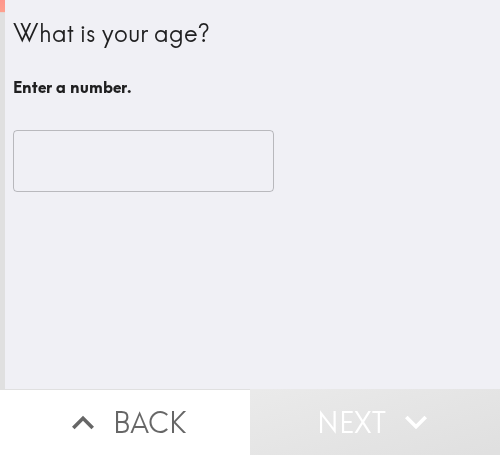 scroll, scrollTop: 0, scrollLeft: 0, axis: both 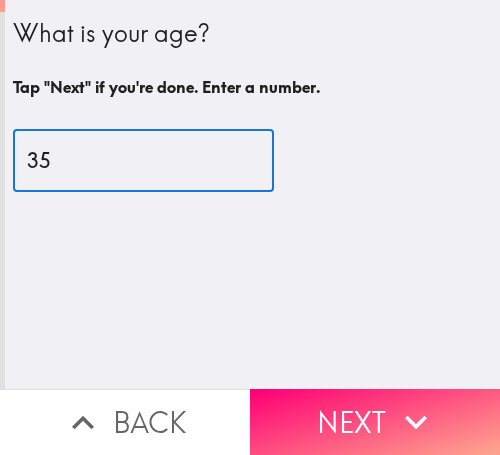 type on "35" 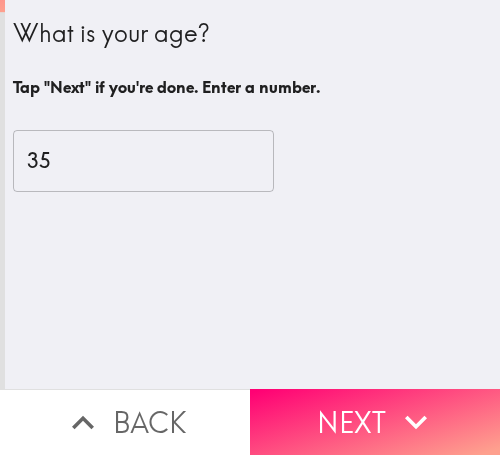 drag, startPoint x: 433, startPoint y: 411, endPoint x: 460, endPoint y: 407, distance: 27.294687 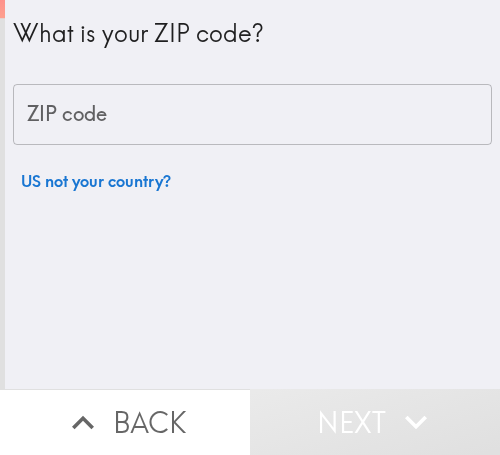 click on "ZIP code" at bounding box center [252, 115] 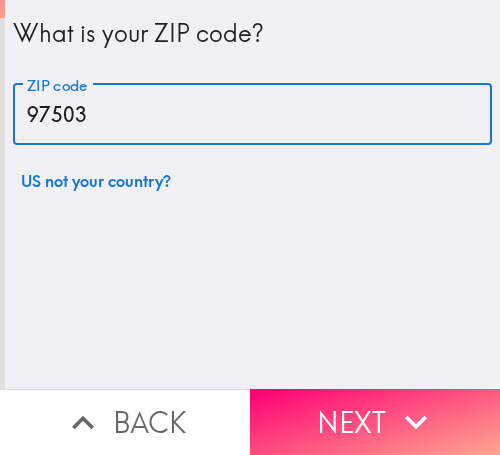 type on "97503" 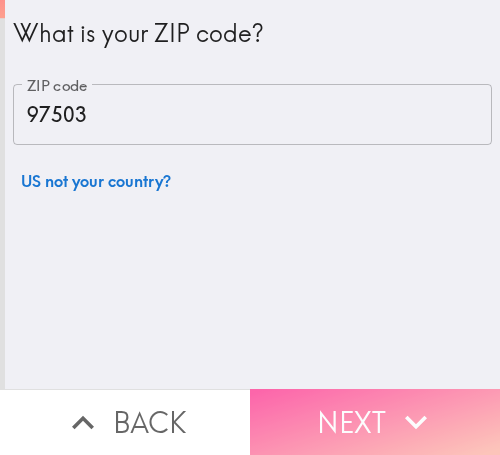 click on "Next" at bounding box center (375, 422) 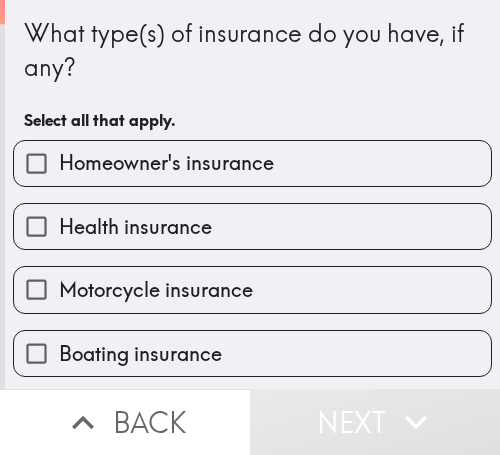 click on "What type(s) of insurance do you have, if any? Select all that apply." at bounding box center [252, 78] 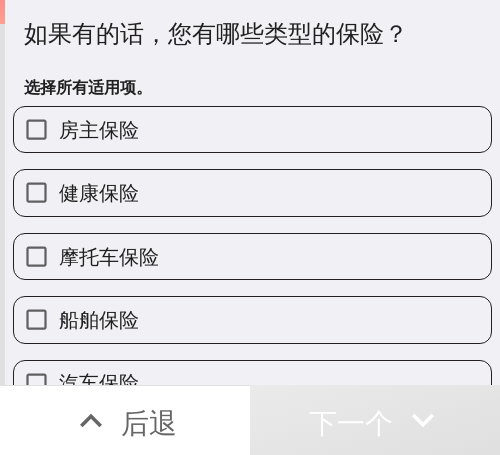 drag, startPoint x: 169, startPoint y: 191, endPoint x: 196, endPoint y: 191, distance: 27 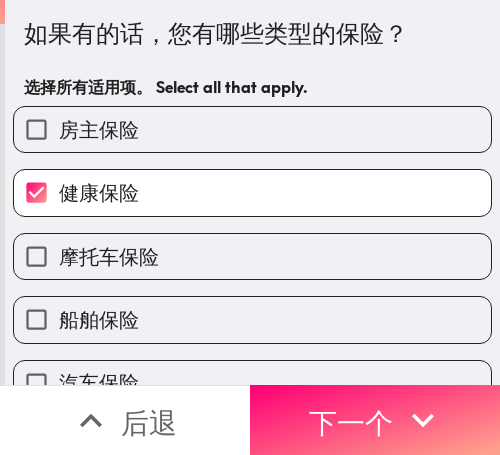 scroll, scrollTop: 101, scrollLeft: 0, axis: vertical 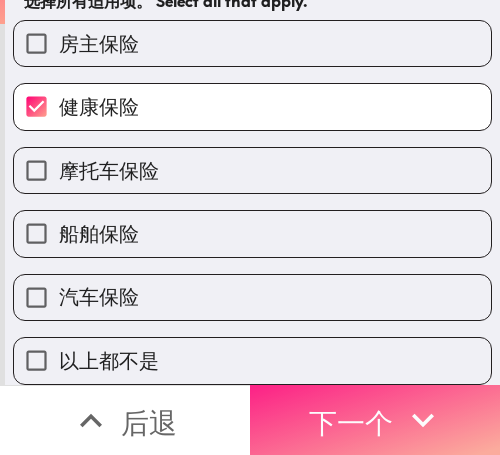 click on "下一个" at bounding box center (351, 420) 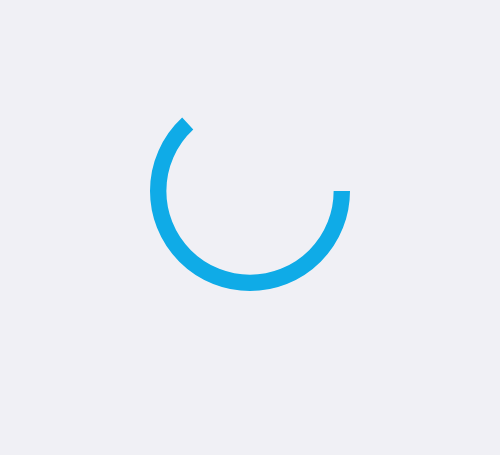 scroll, scrollTop: 0, scrollLeft: 0, axis: both 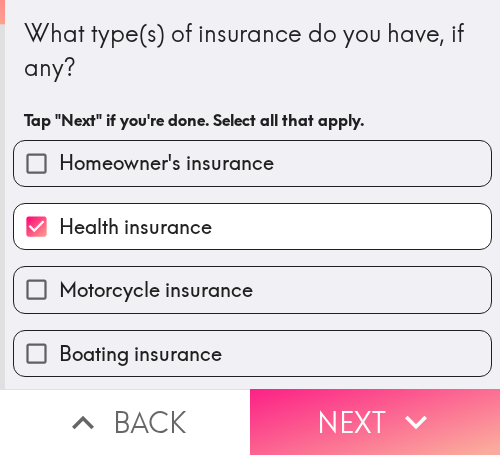 click on "Next" at bounding box center [375, 422] 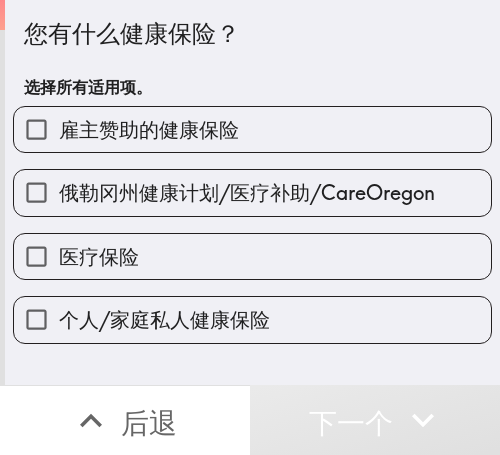 click on "俄勒冈州健康计划/医疗补助/CareOregon" at bounding box center [247, 193] 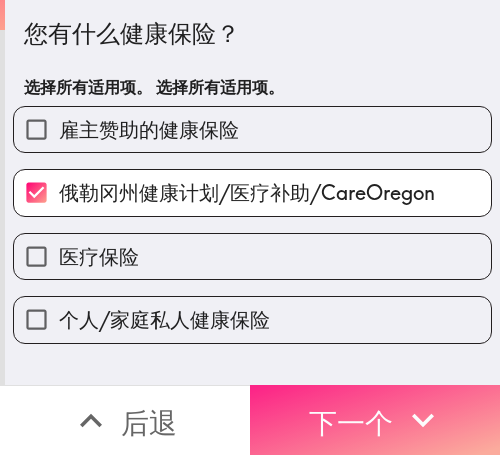 click on "下一个" at bounding box center [351, 422] 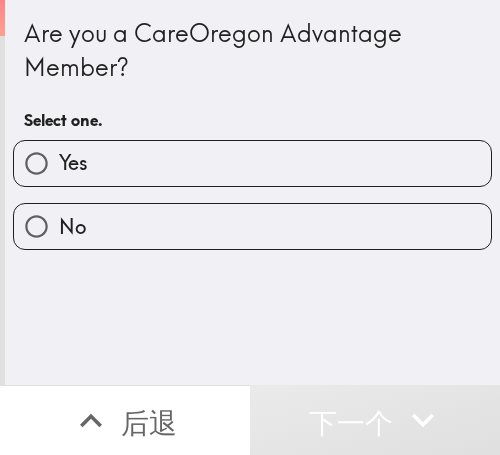 scroll, scrollTop: 0, scrollLeft: 0, axis: both 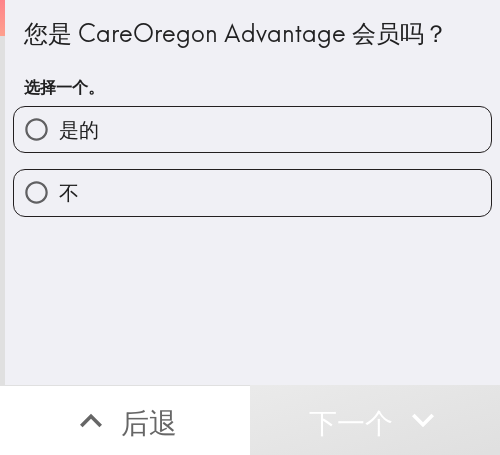click on "您是 CareOregon Advantage 会员吗？ 选择一个。 是的 不" at bounding box center (252, 192) 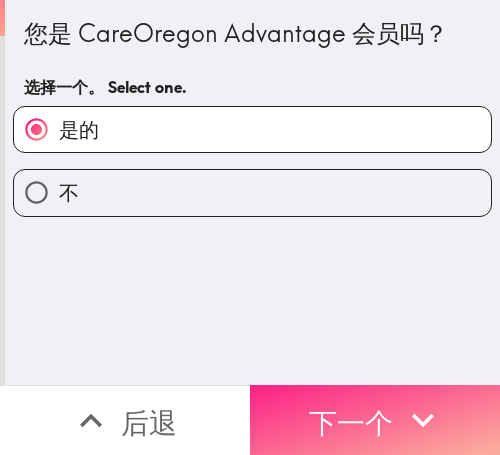 click on "下一个" at bounding box center [351, 422] 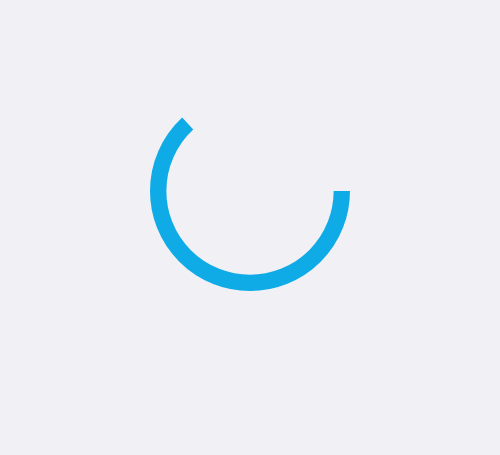 scroll, scrollTop: 0, scrollLeft: 0, axis: both 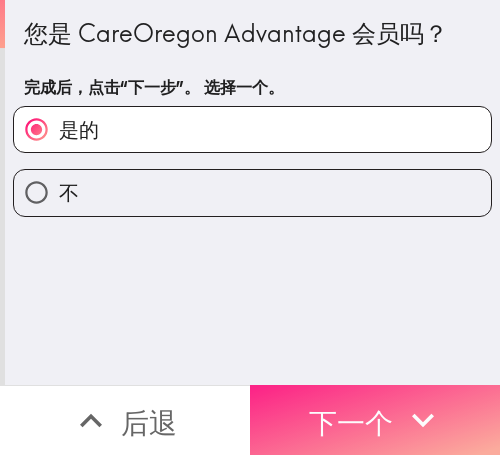 click on "下一个" at bounding box center (351, 422) 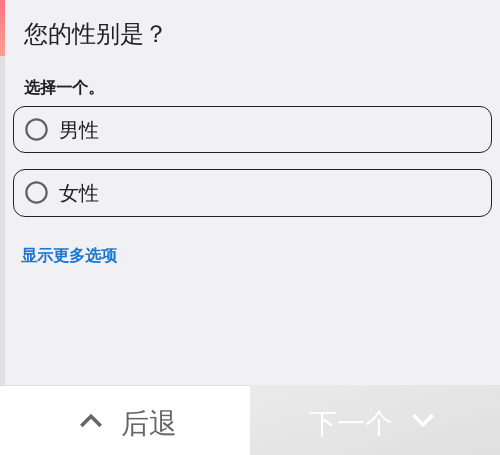 click on "男性" at bounding box center [252, 129] 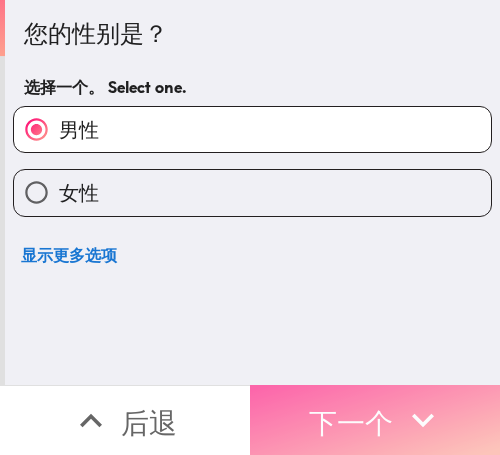 click on "下一个" at bounding box center [351, 422] 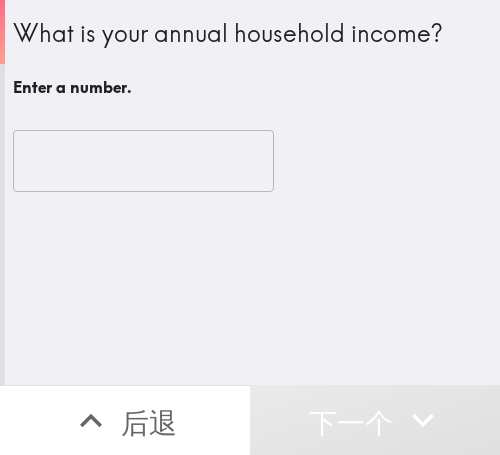 click on "What is your annual household income? Enter a number. ​" at bounding box center [252, 192] 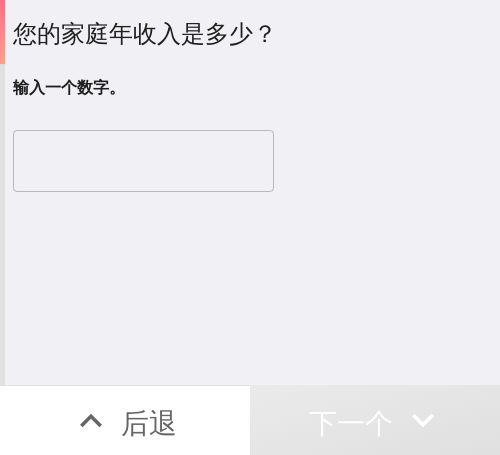 click at bounding box center [143, 161] 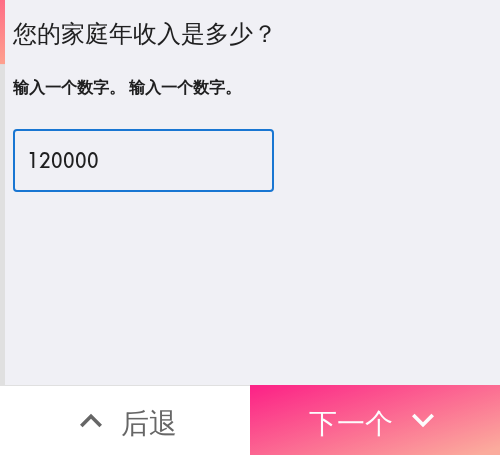type on "120000" 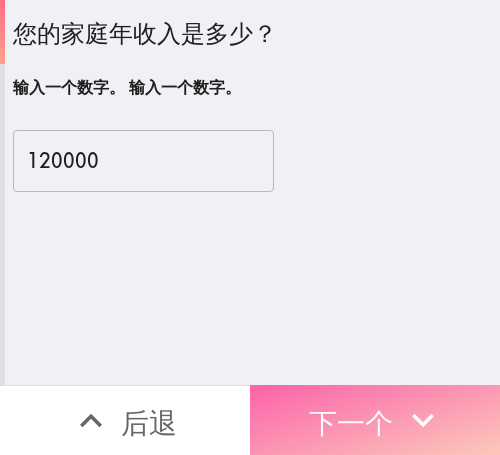 click on "下一个" at bounding box center (351, 422) 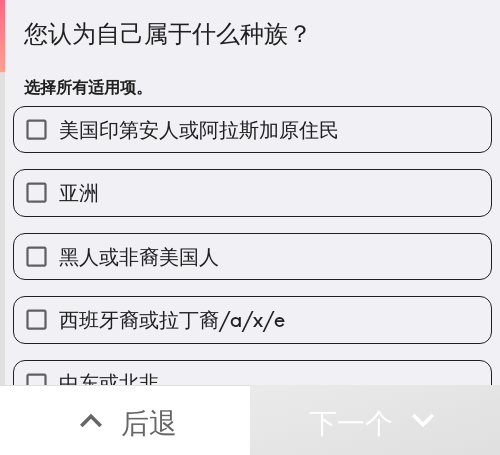 click on "美国印第安人或阿拉斯加原住民" at bounding box center (199, 129) 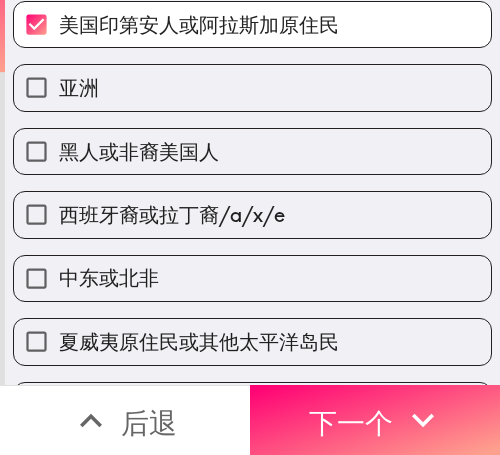 scroll, scrollTop: 200, scrollLeft: 0, axis: vertical 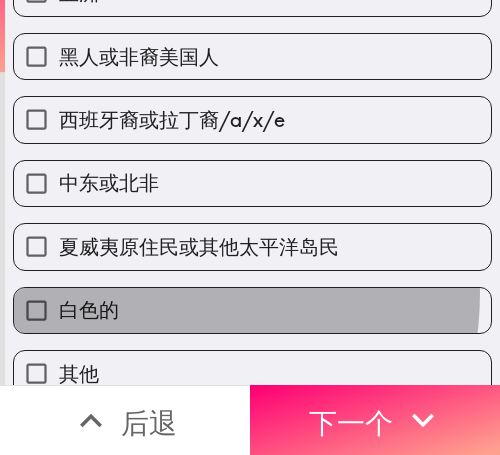 click on "白色的" at bounding box center (252, 310) 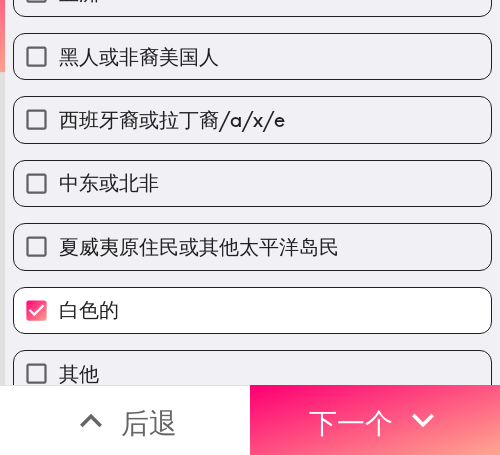 scroll, scrollTop: 0, scrollLeft: 0, axis: both 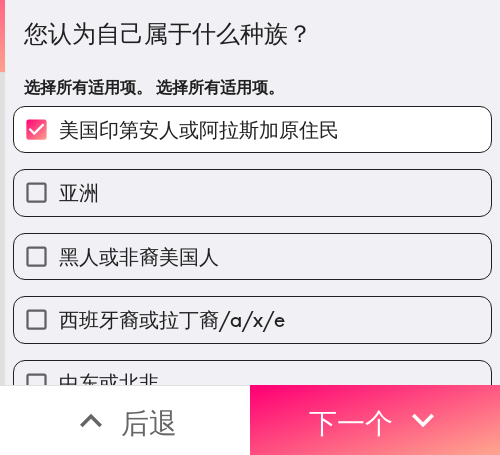 click on "美国印第安人或阿拉斯加原住民" at bounding box center (199, 129) 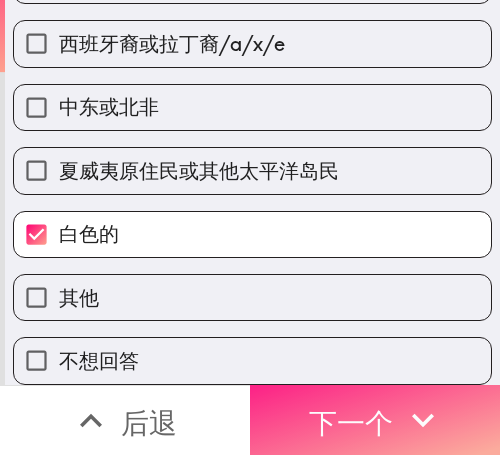 click on "下一个" at bounding box center (351, 422) 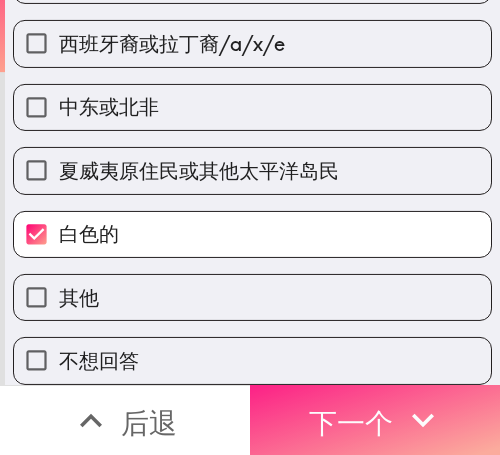 scroll, scrollTop: 214, scrollLeft: 0, axis: vertical 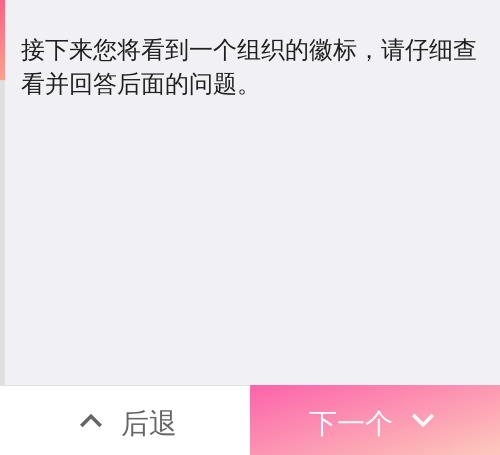 click on "下一个" at bounding box center [351, 422] 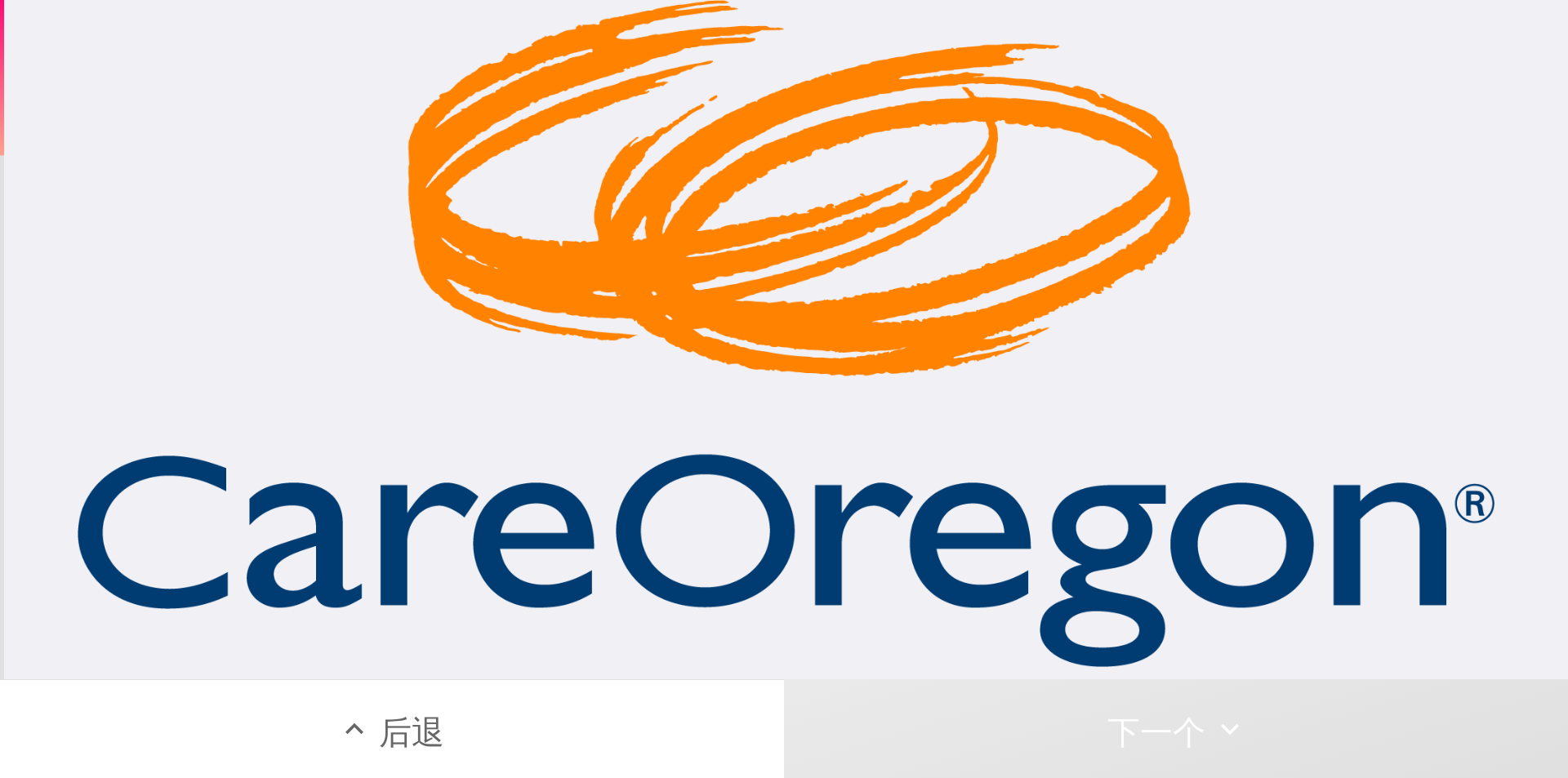 click at bounding box center [786, 333] 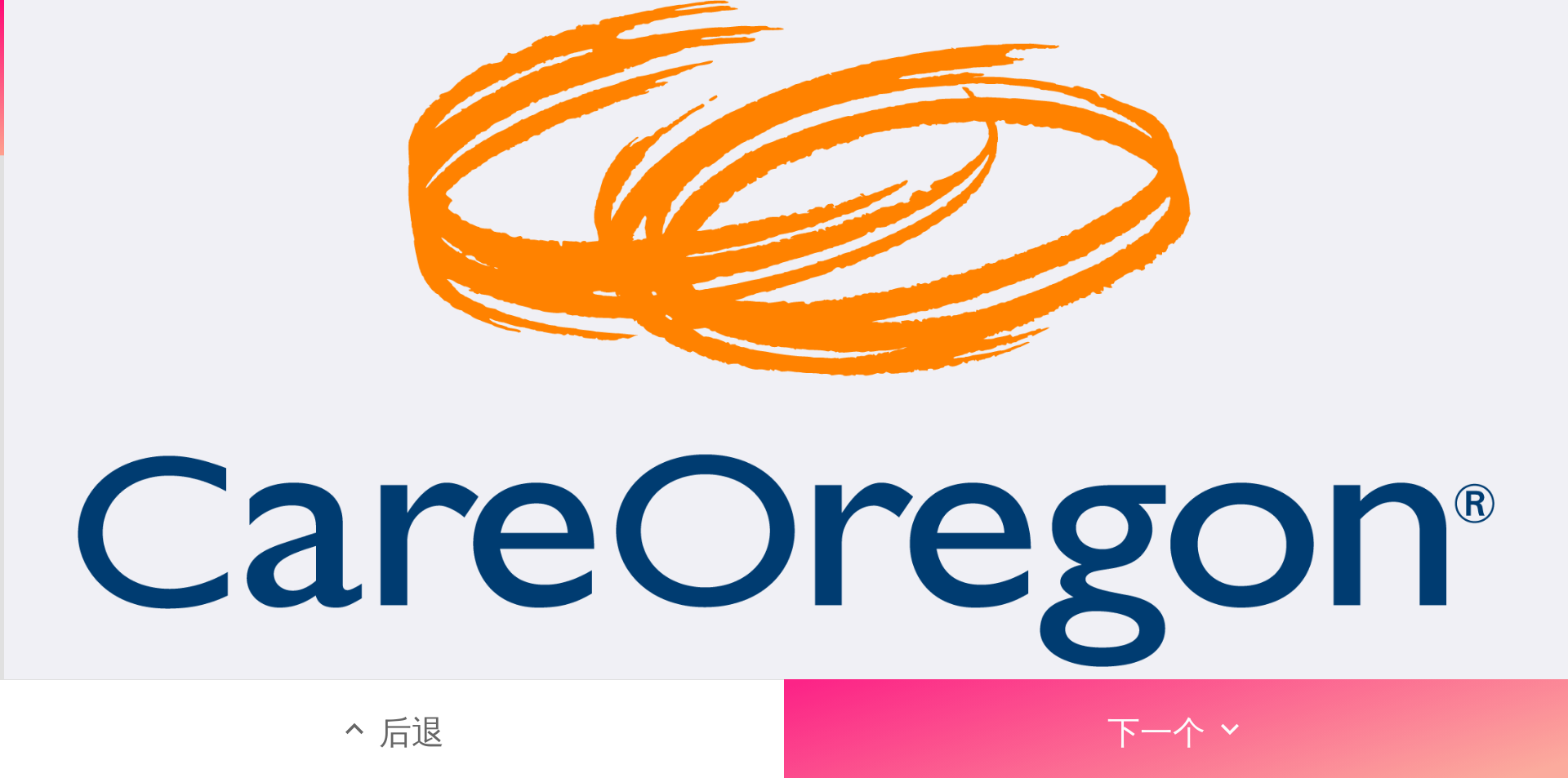 click on "下一个" at bounding box center (1176, 728) 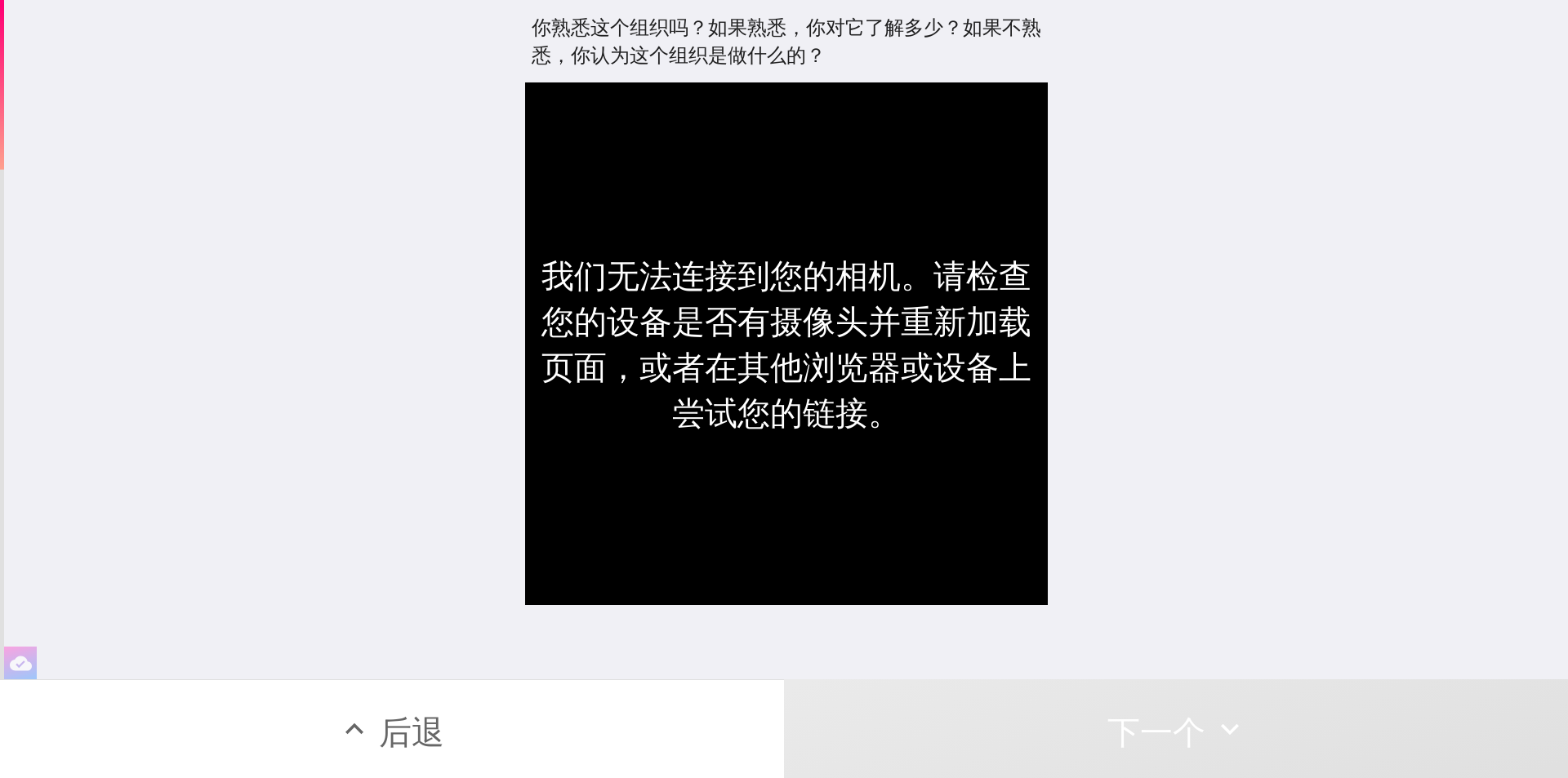 click on "我们无法连接到您的相机。请检查您的设备是否有摄像头并重新加载页面，或者在其他浏览器或设备上尝试您的链接。" at bounding box center (786, 344) 